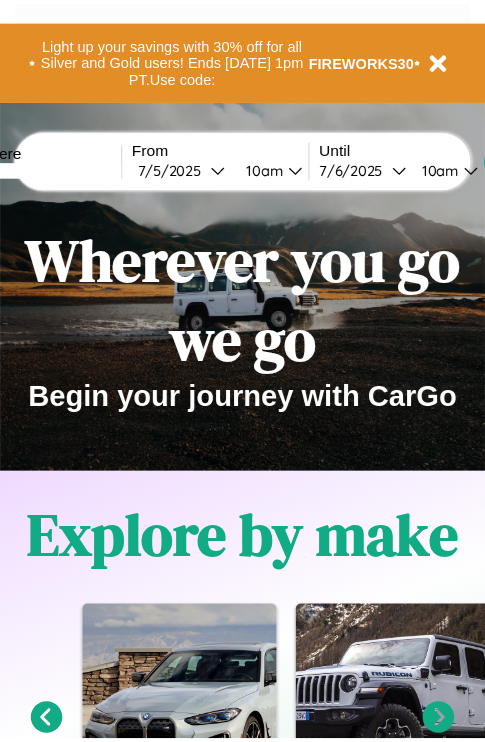 scroll, scrollTop: 0, scrollLeft: 0, axis: both 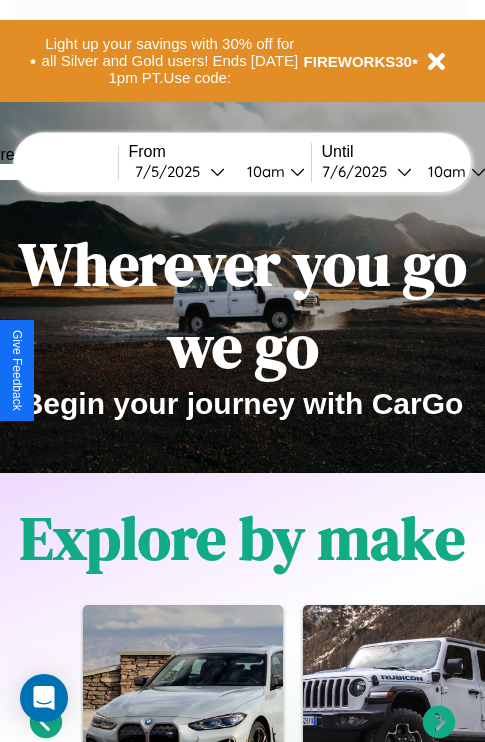 click at bounding box center [43, 172] 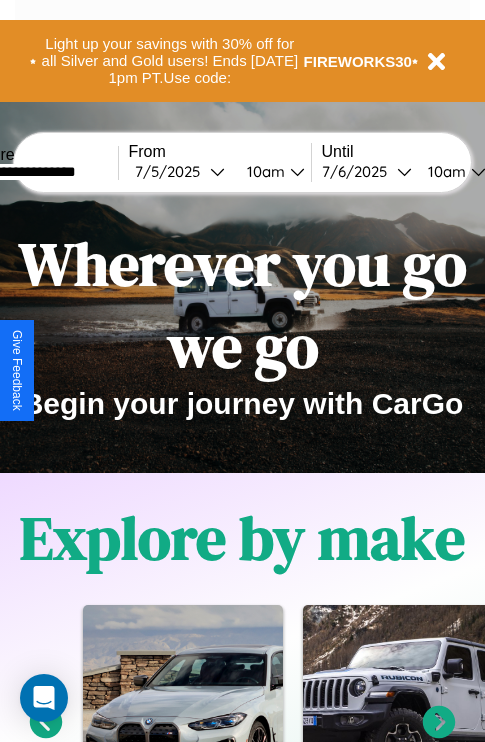 type on "**********" 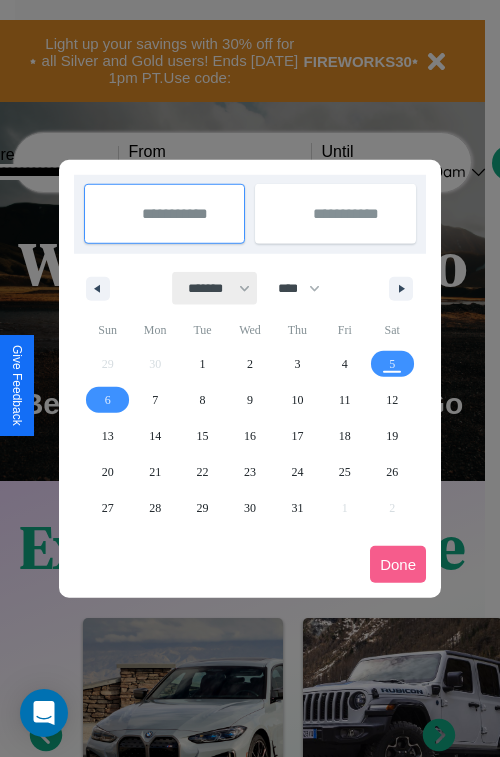 click on "******* ******** ***** ***** *** **** **** ****** ********* ******* ******** ********" at bounding box center (215, 288) 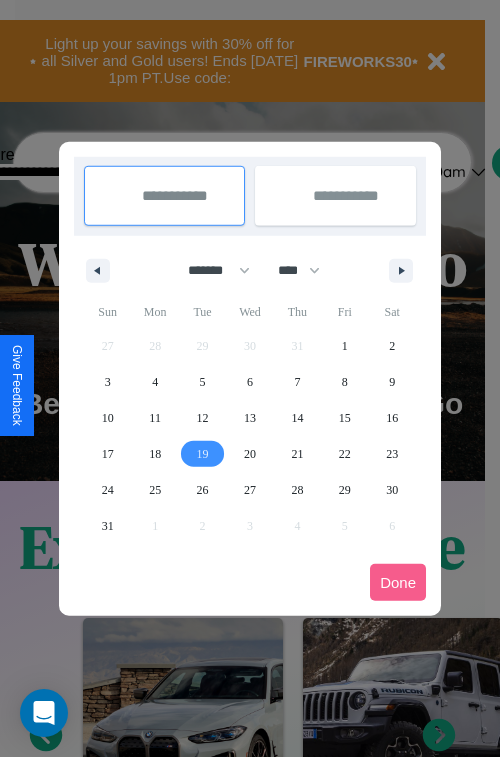 click on "19" at bounding box center (203, 454) 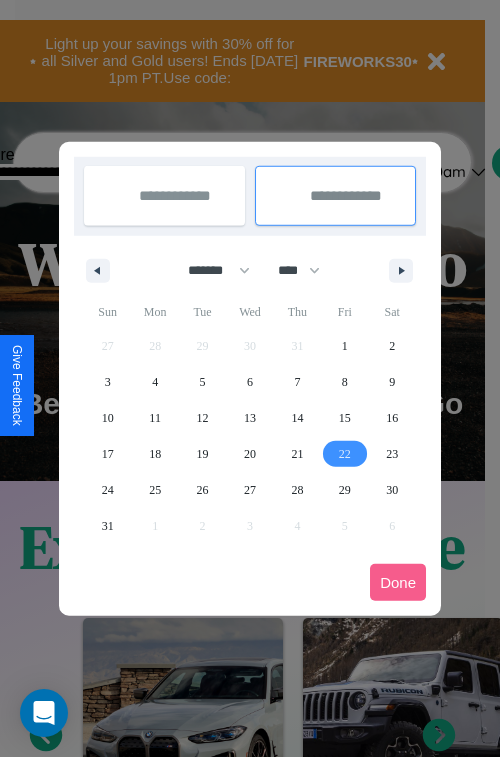 click on "22" at bounding box center (345, 454) 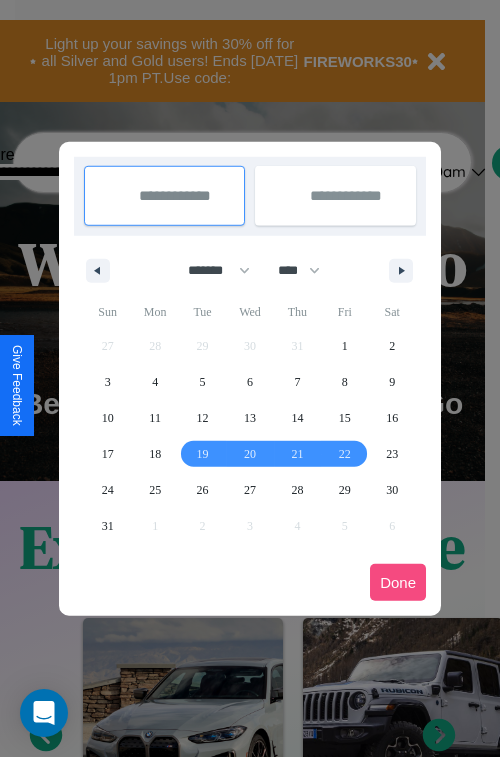 click on "Done" at bounding box center [398, 582] 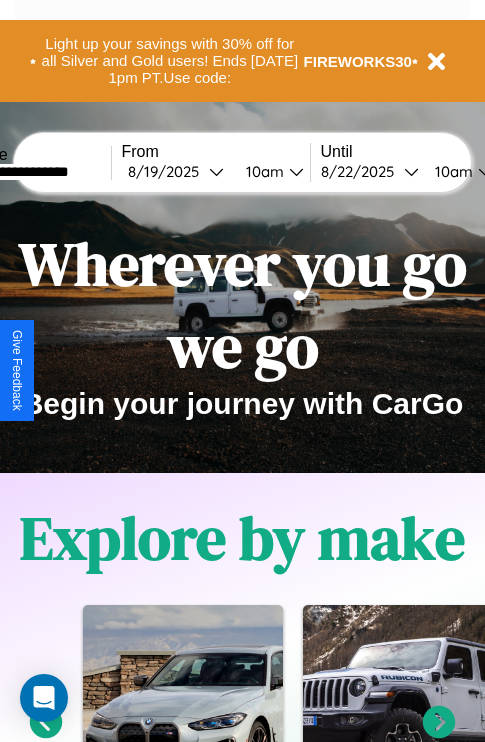 scroll, scrollTop: 0, scrollLeft: 76, axis: horizontal 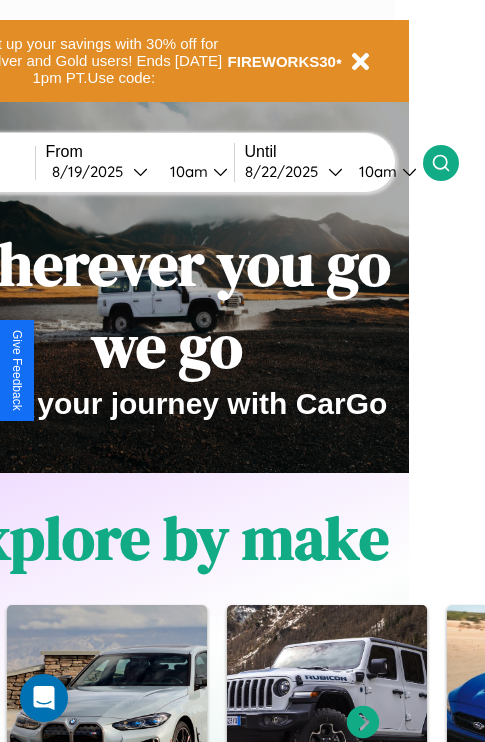 click 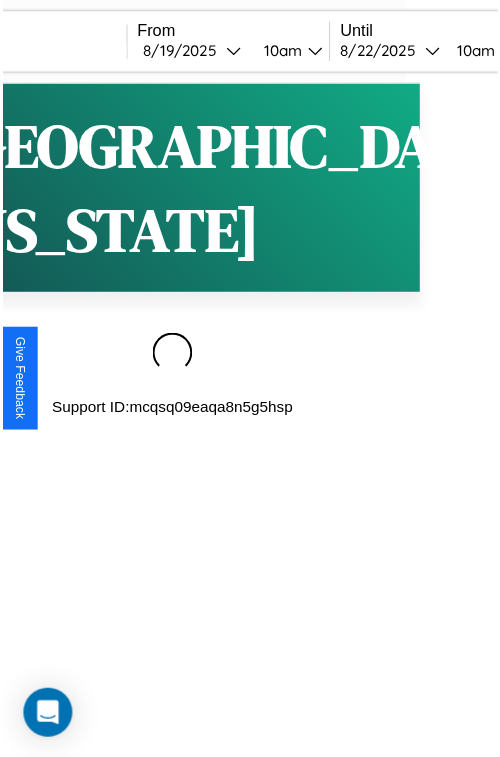 scroll, scrollTop: 0, scrollLeft: 0, axis: both 